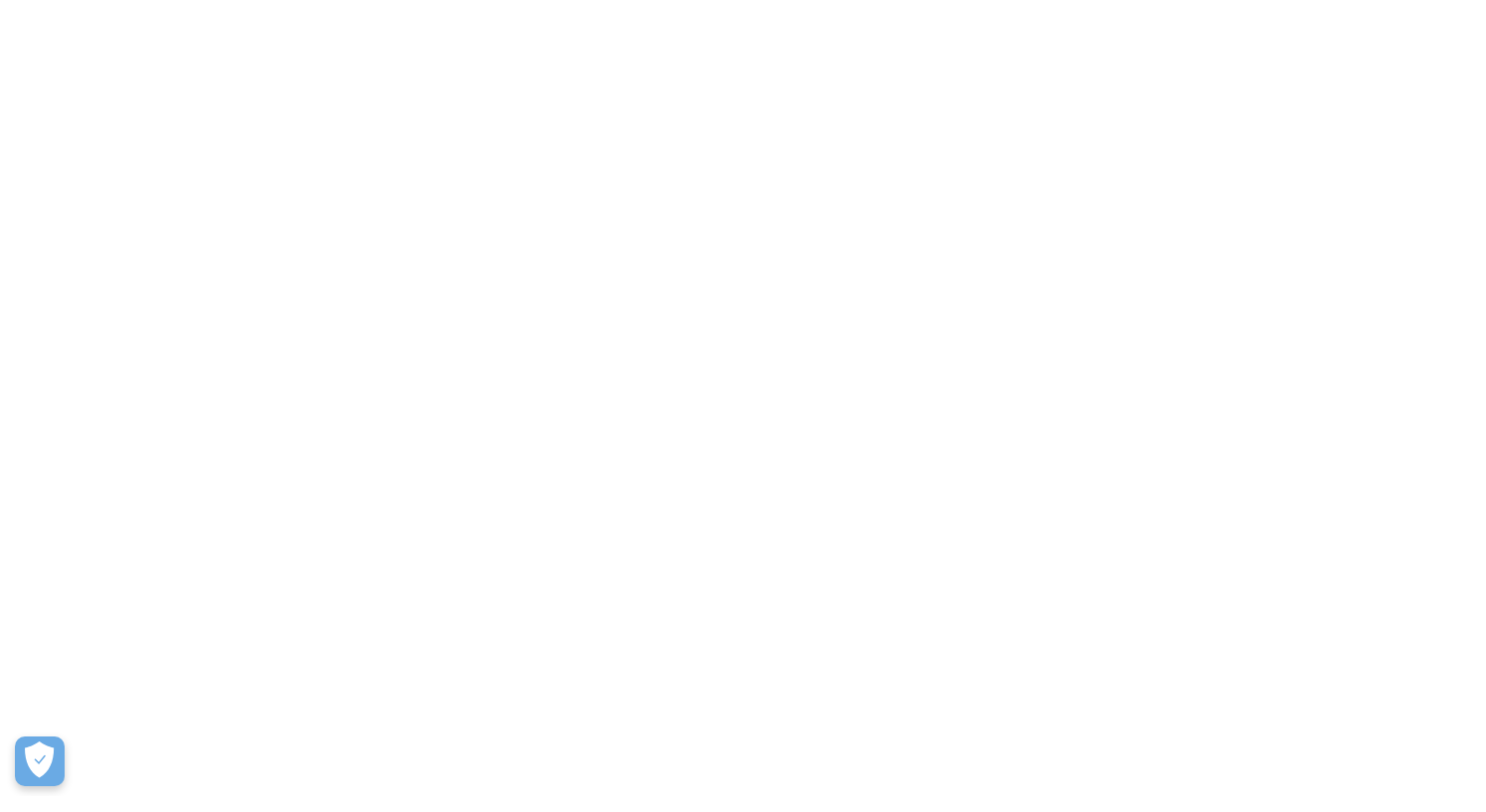 scroll, scrollTop: 0, scrollLeft: 0, axis: both 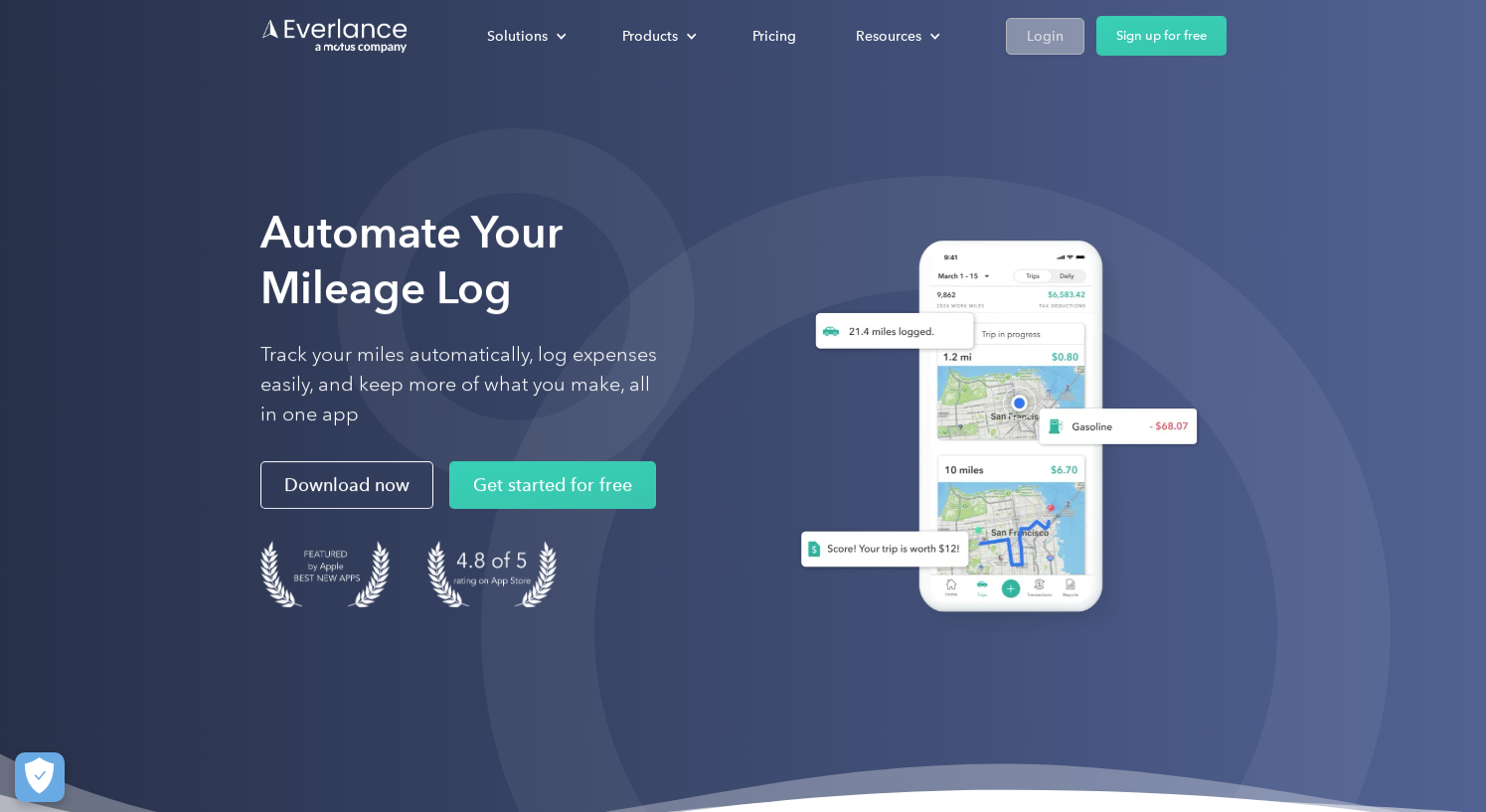 click on "Login" at bounding box center (1045, 36) 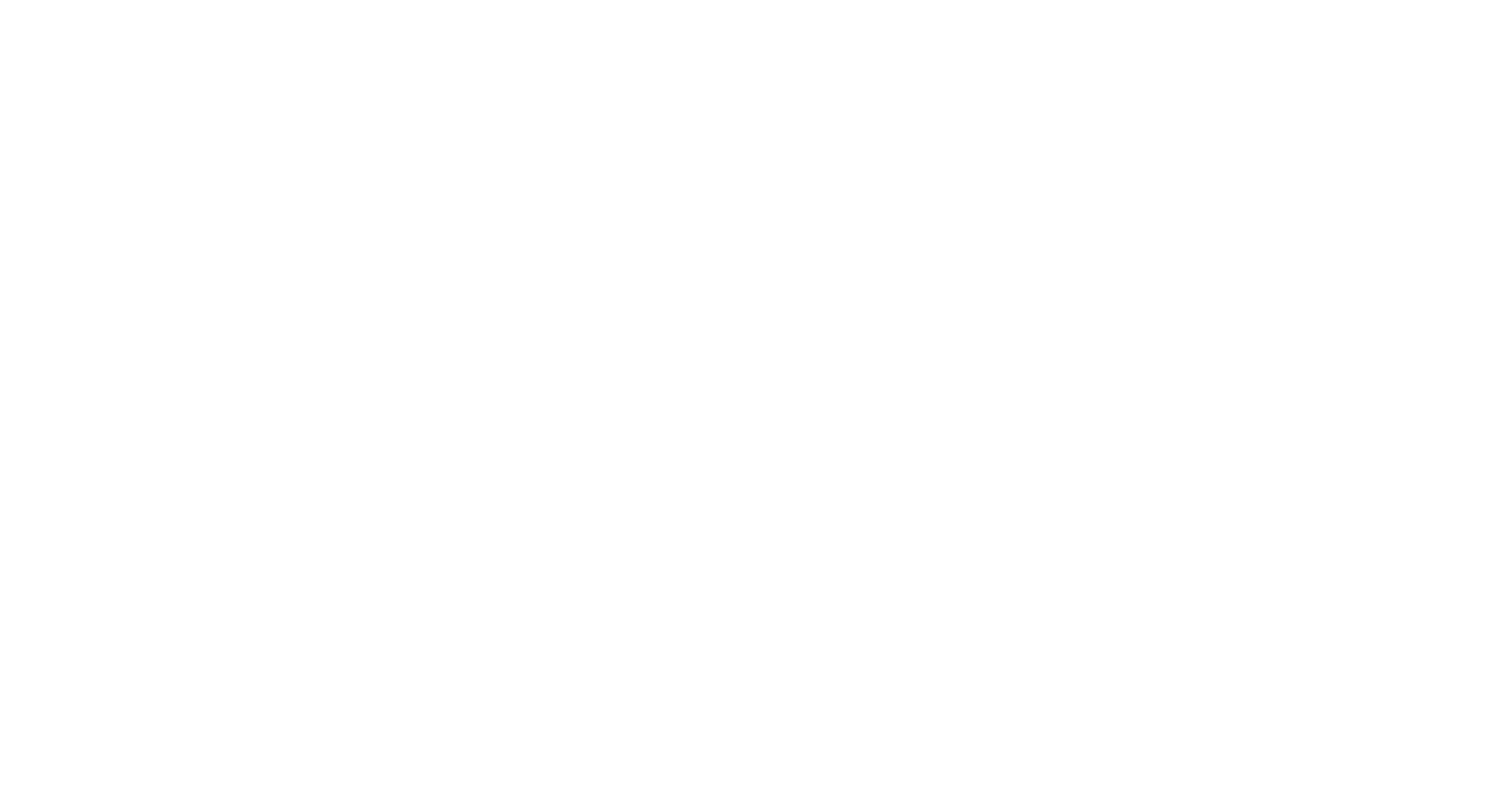 scroll, scrollTop: 0, scrollLeft: 0, axis: both 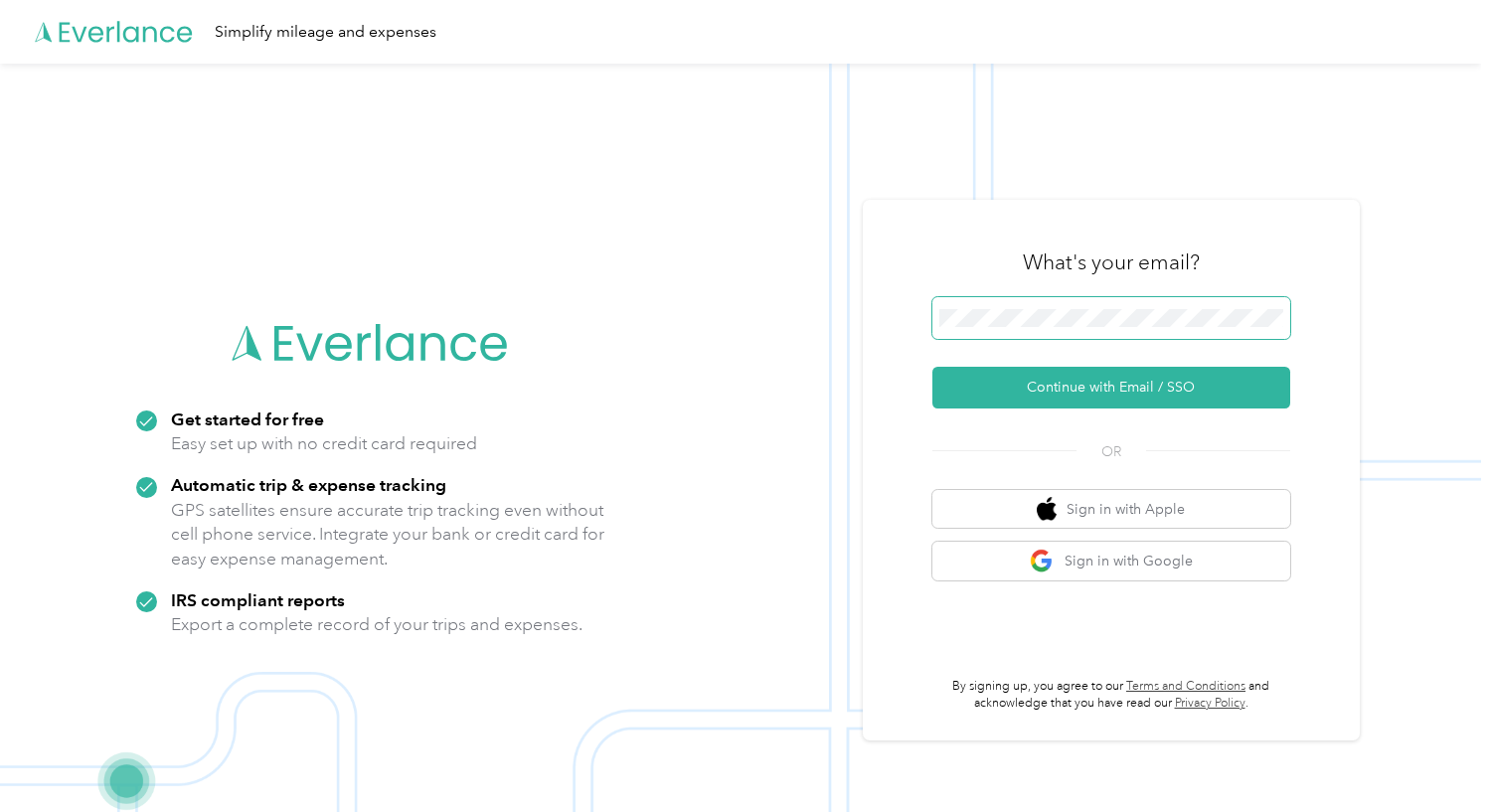 click at bounding box center (1111, 318) 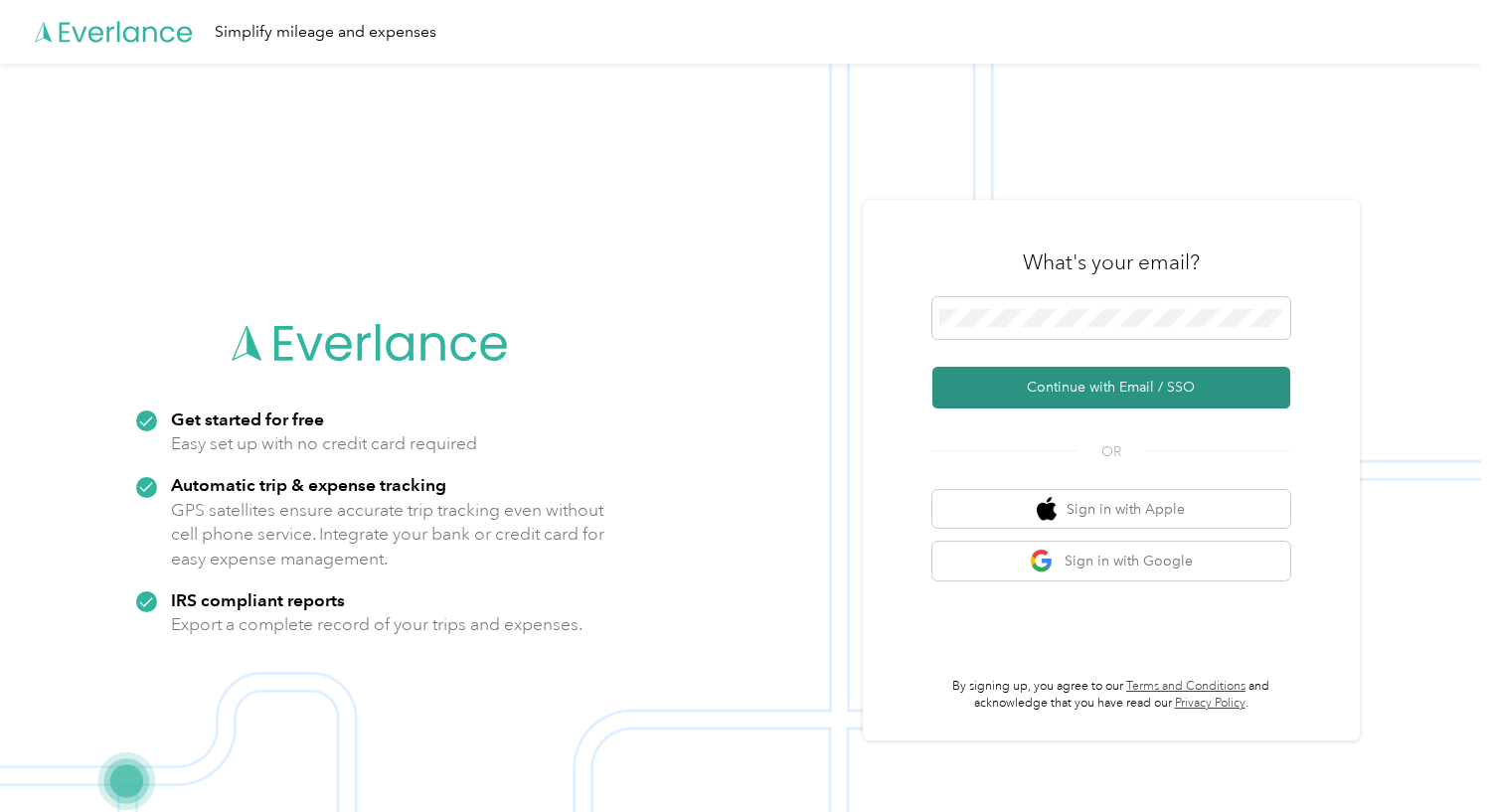 click on "Continue with Email / SSO" at bounding box center [1111, 388] 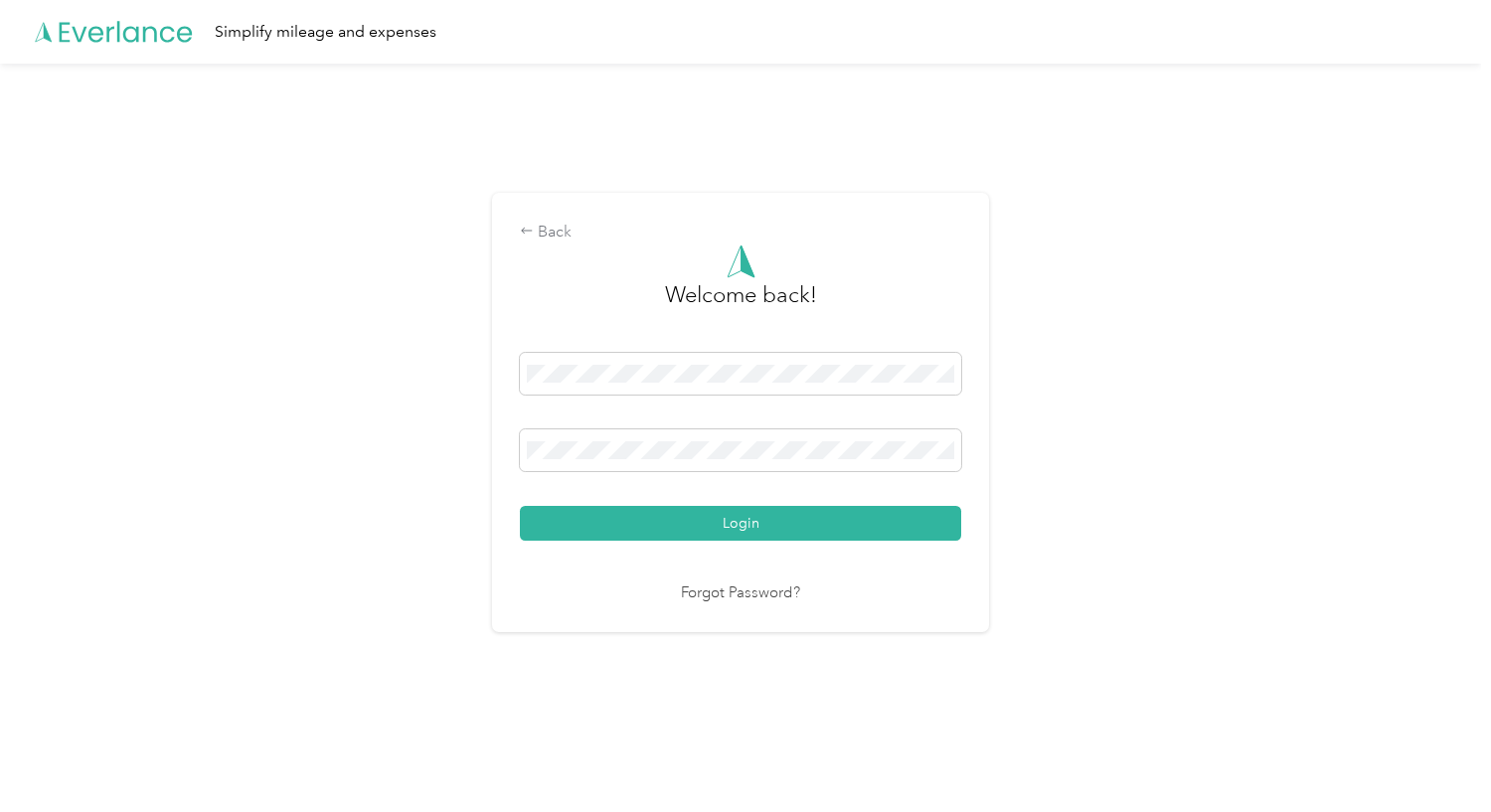 drag, startPoint x: 798, startPoint y: 526, endPoint x: 1117, endPoint y: 226, distance: 437.90524 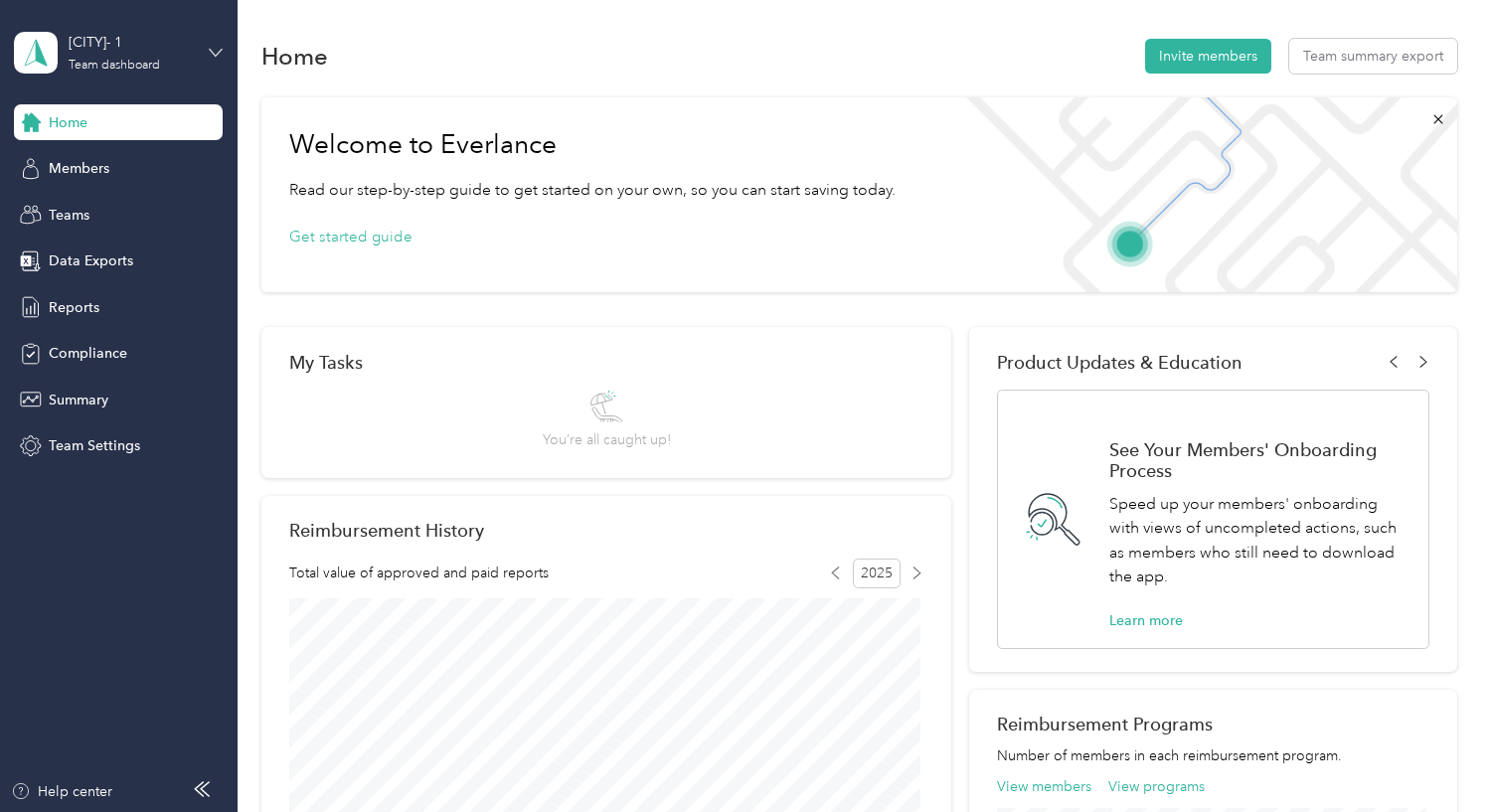 click 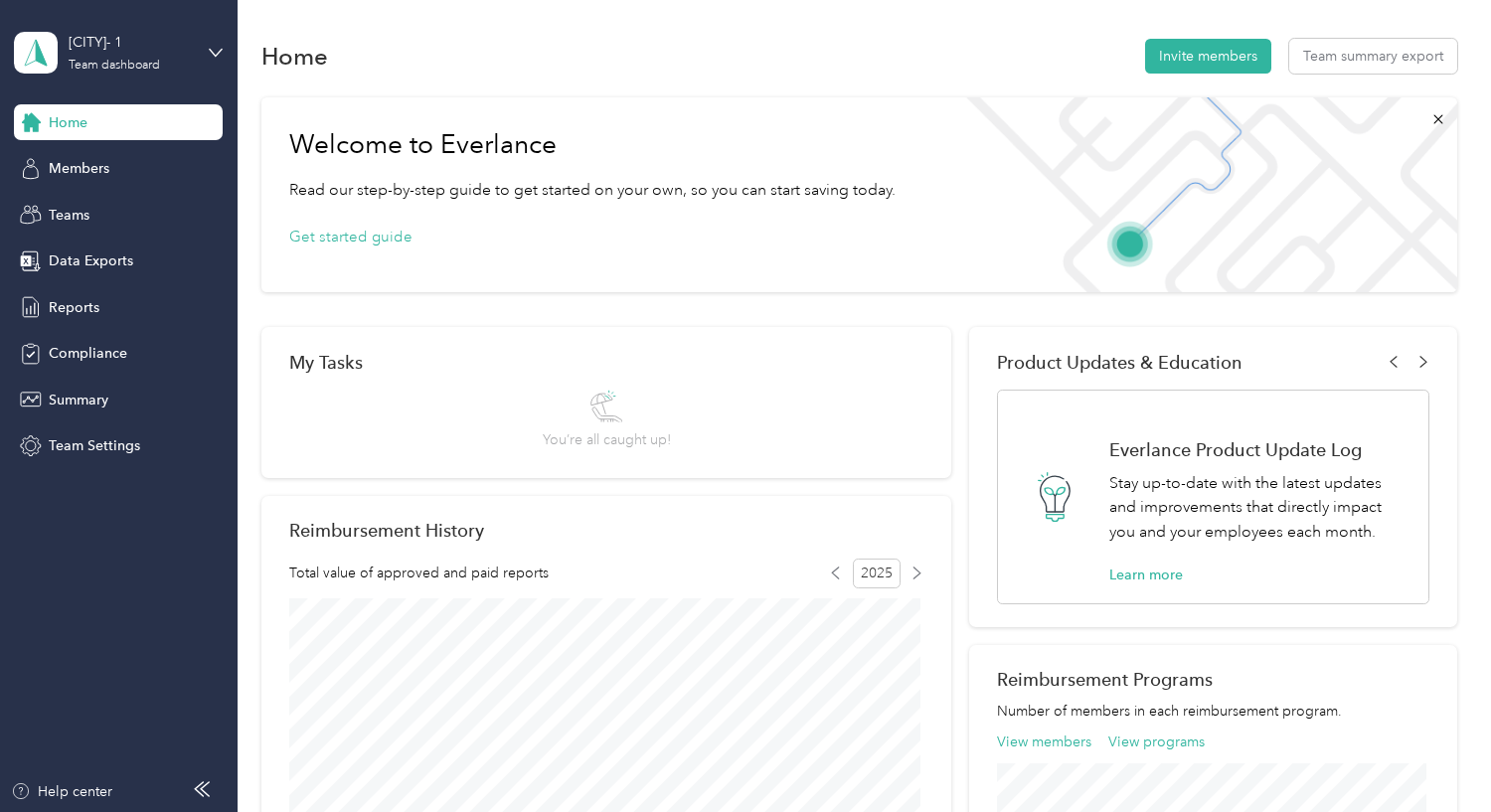 click on "Team dashboard" at bounding box center [86, 163] 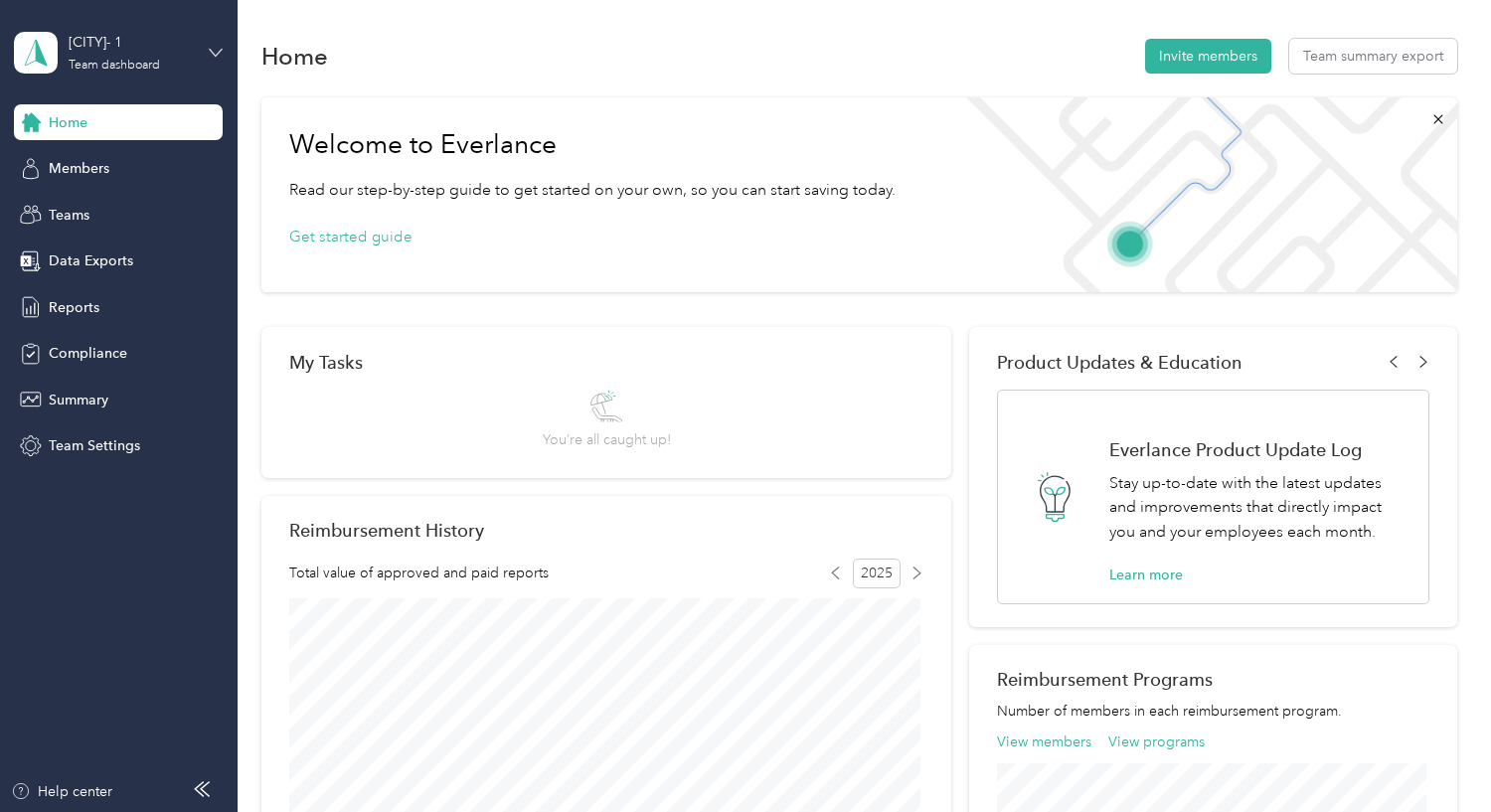 click 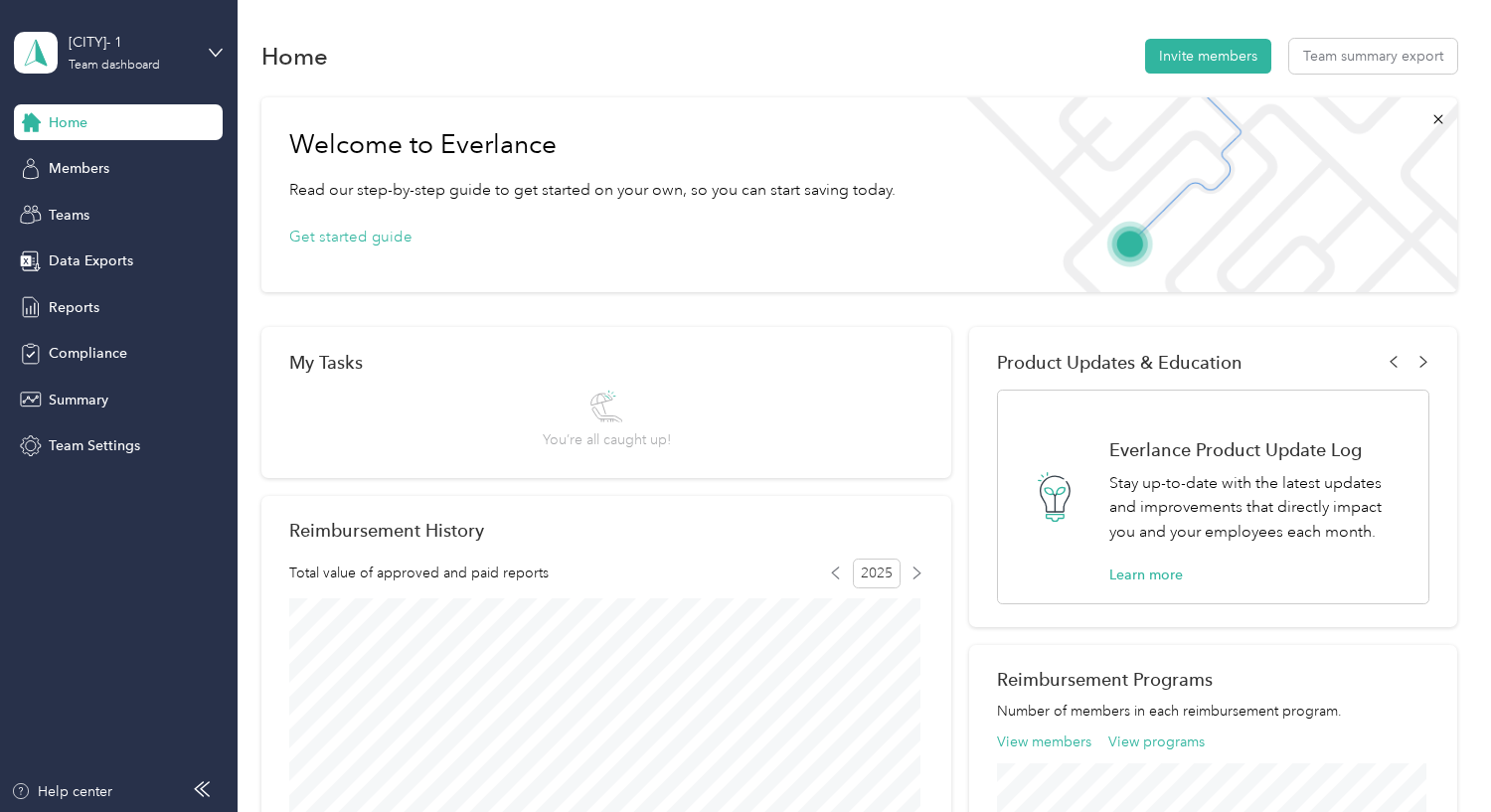 click on "[CITY]- 1 Team dashboard Home Members Teams Data Exports Reports Compliance Summary Team Settings   Help center" at bounding box center (118, 406) 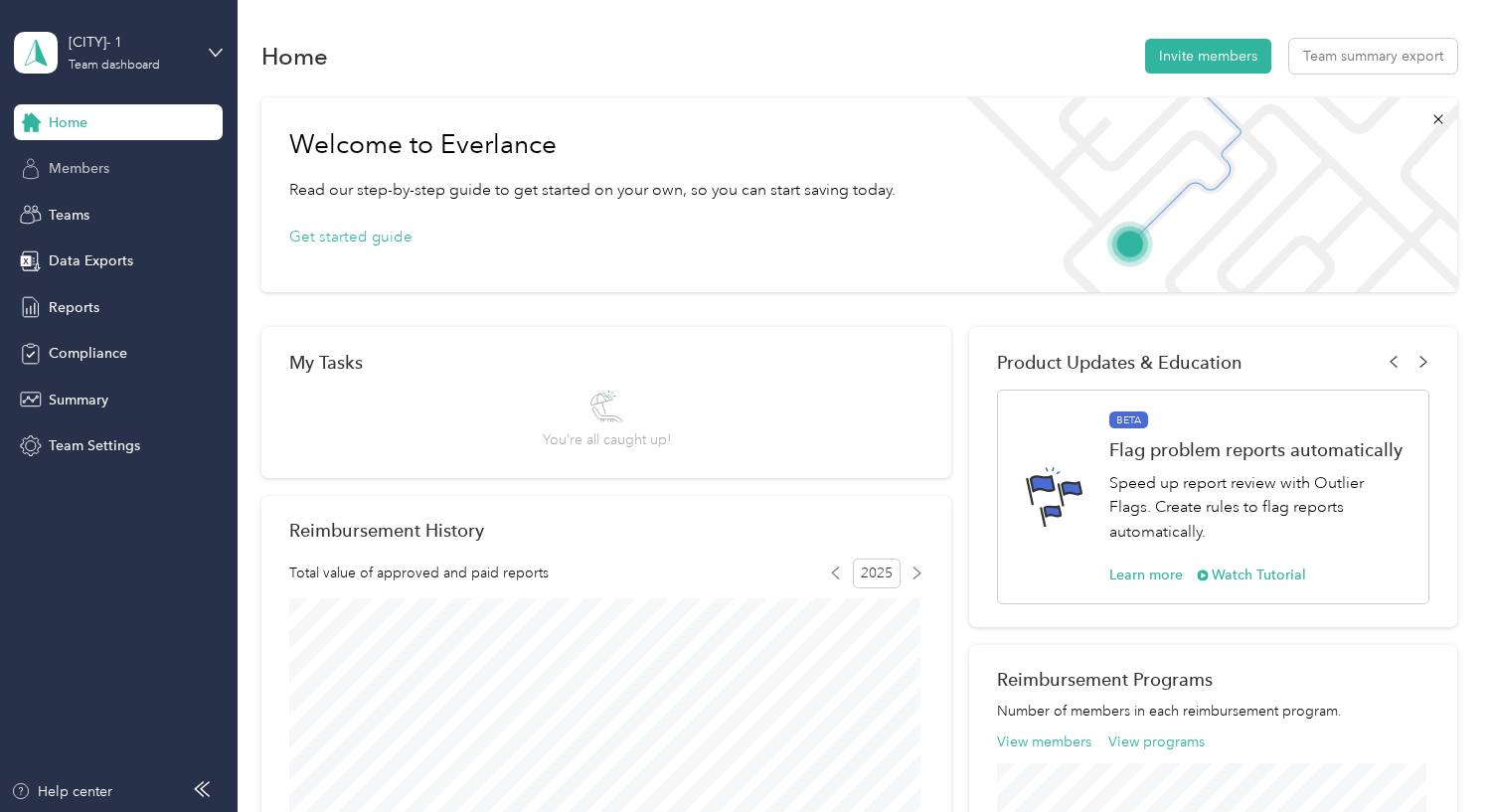 click on "Members" at bounding box center (79, 168) 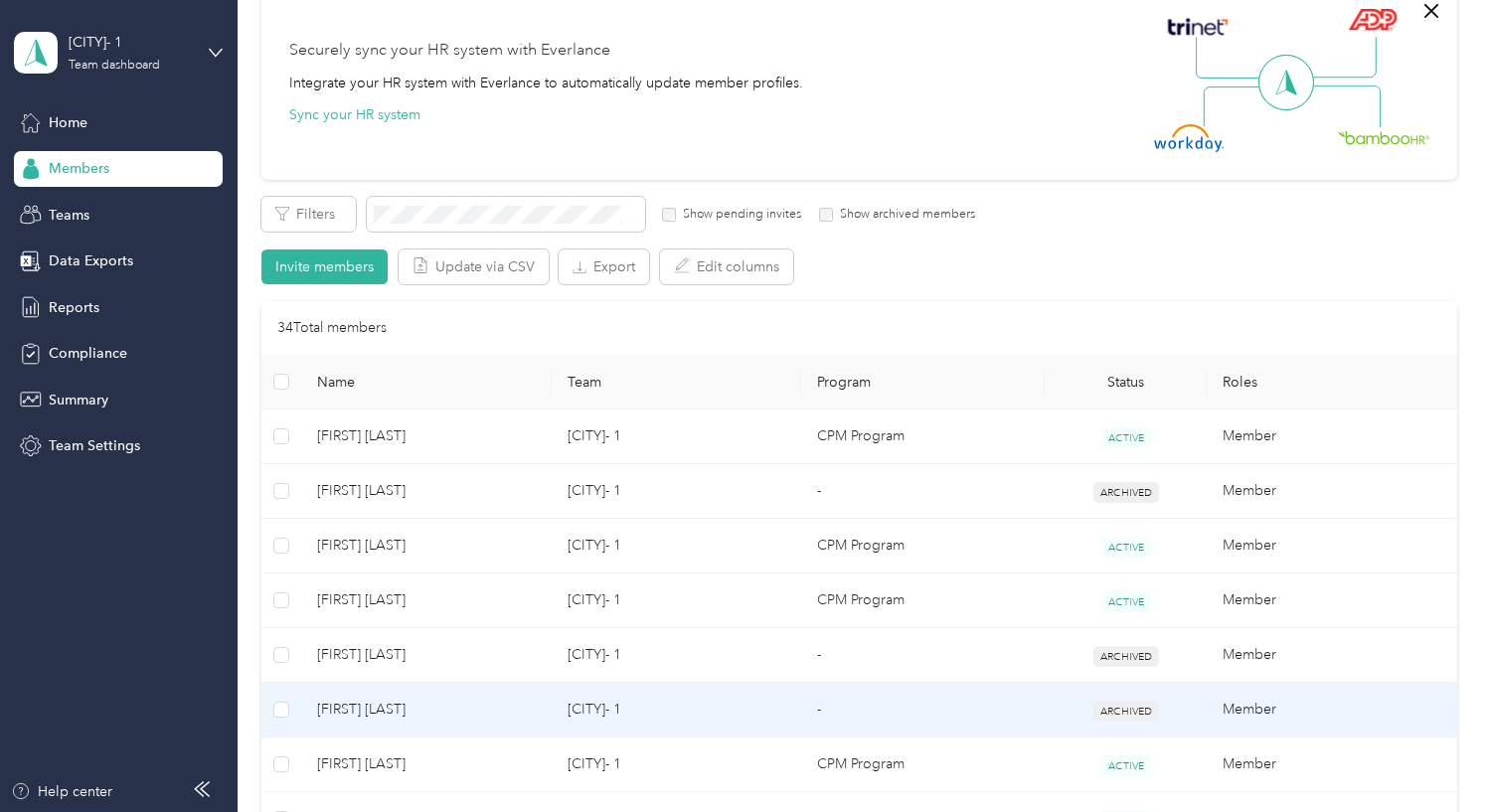 scroll, scrollTop: 0, scrollLeft: 0, axis: both 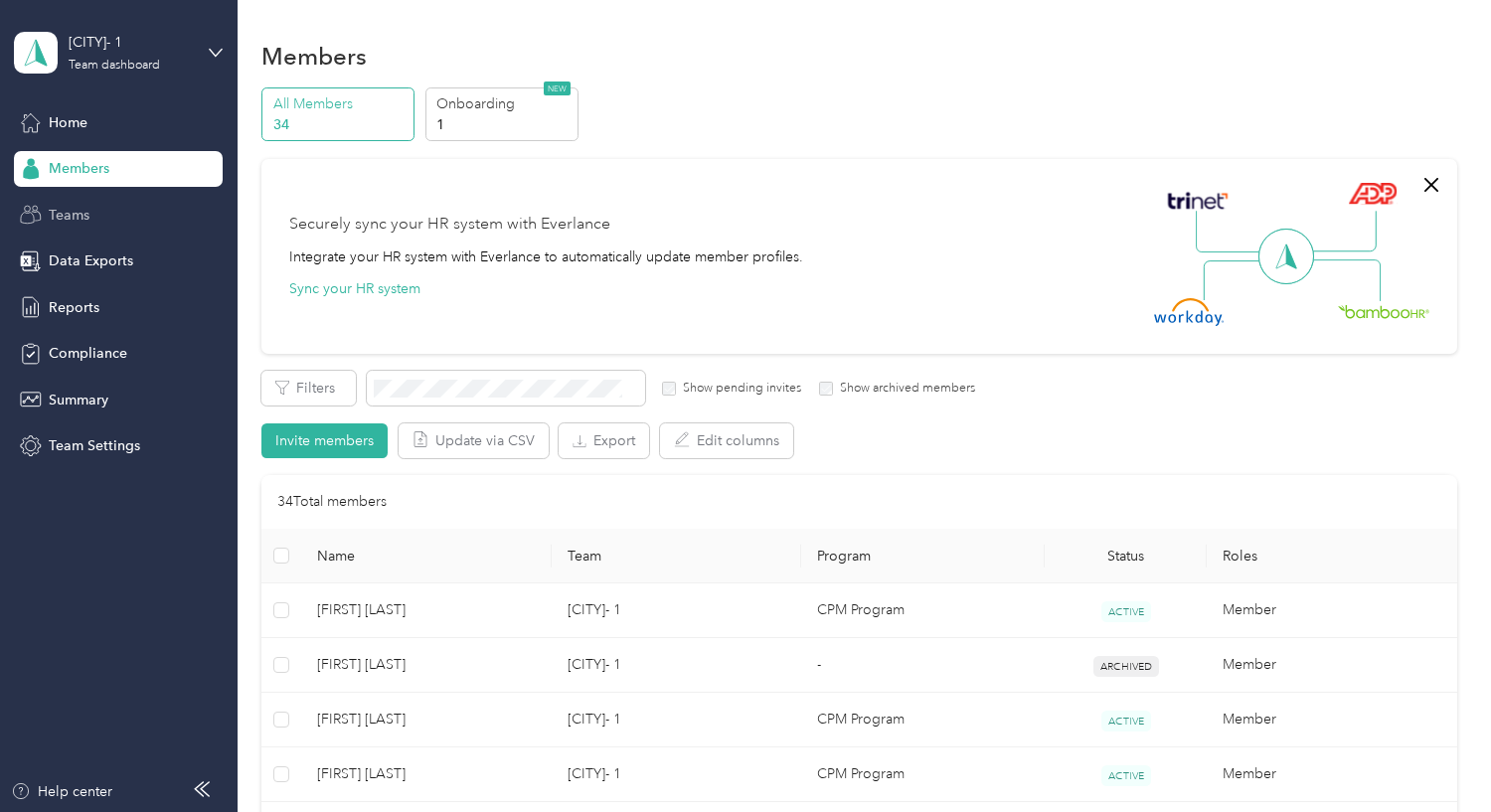 click on "Teams" at bounding box center [69, 215] 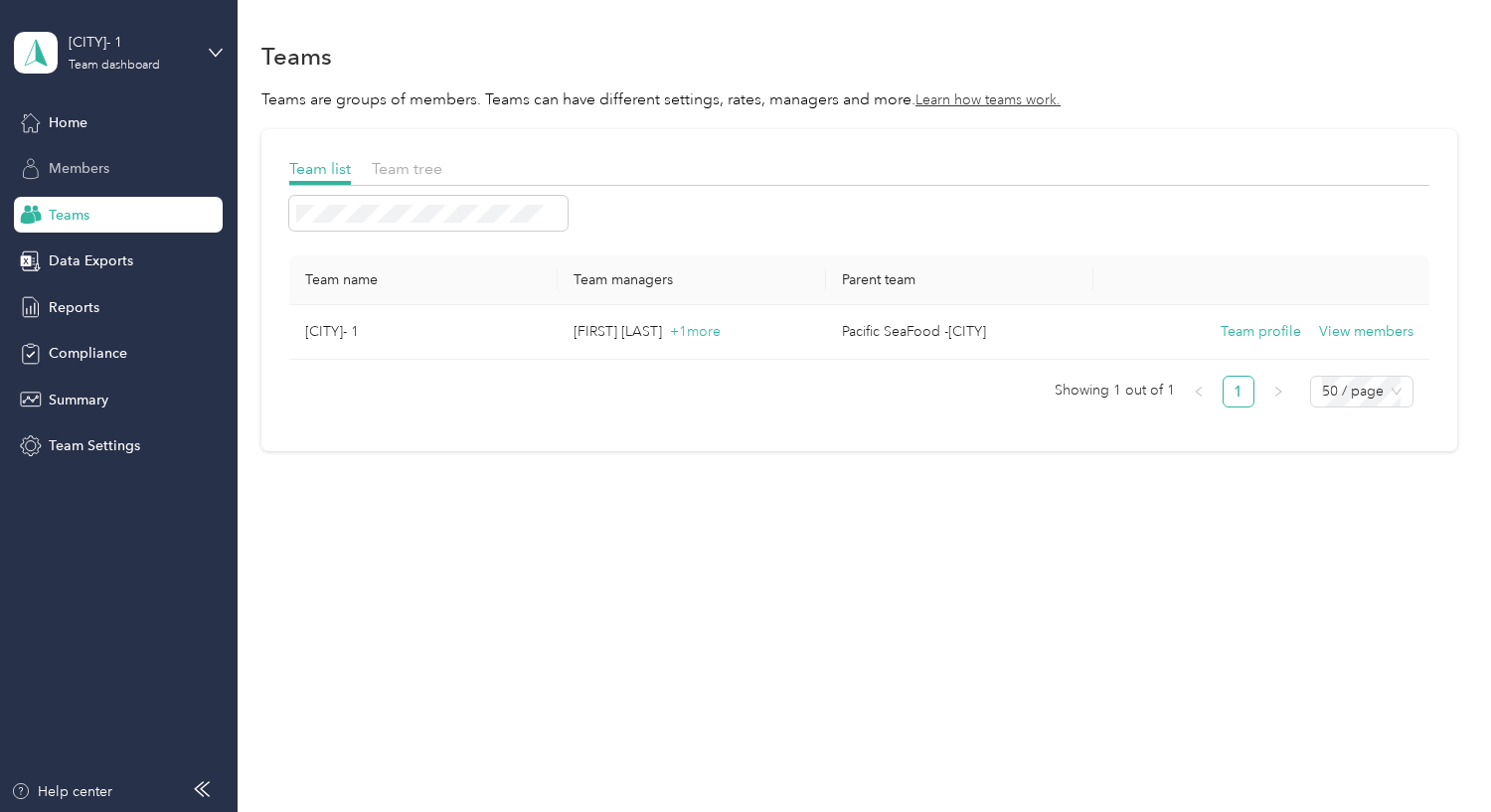 click on "Members" at bounding box center (79, 168) 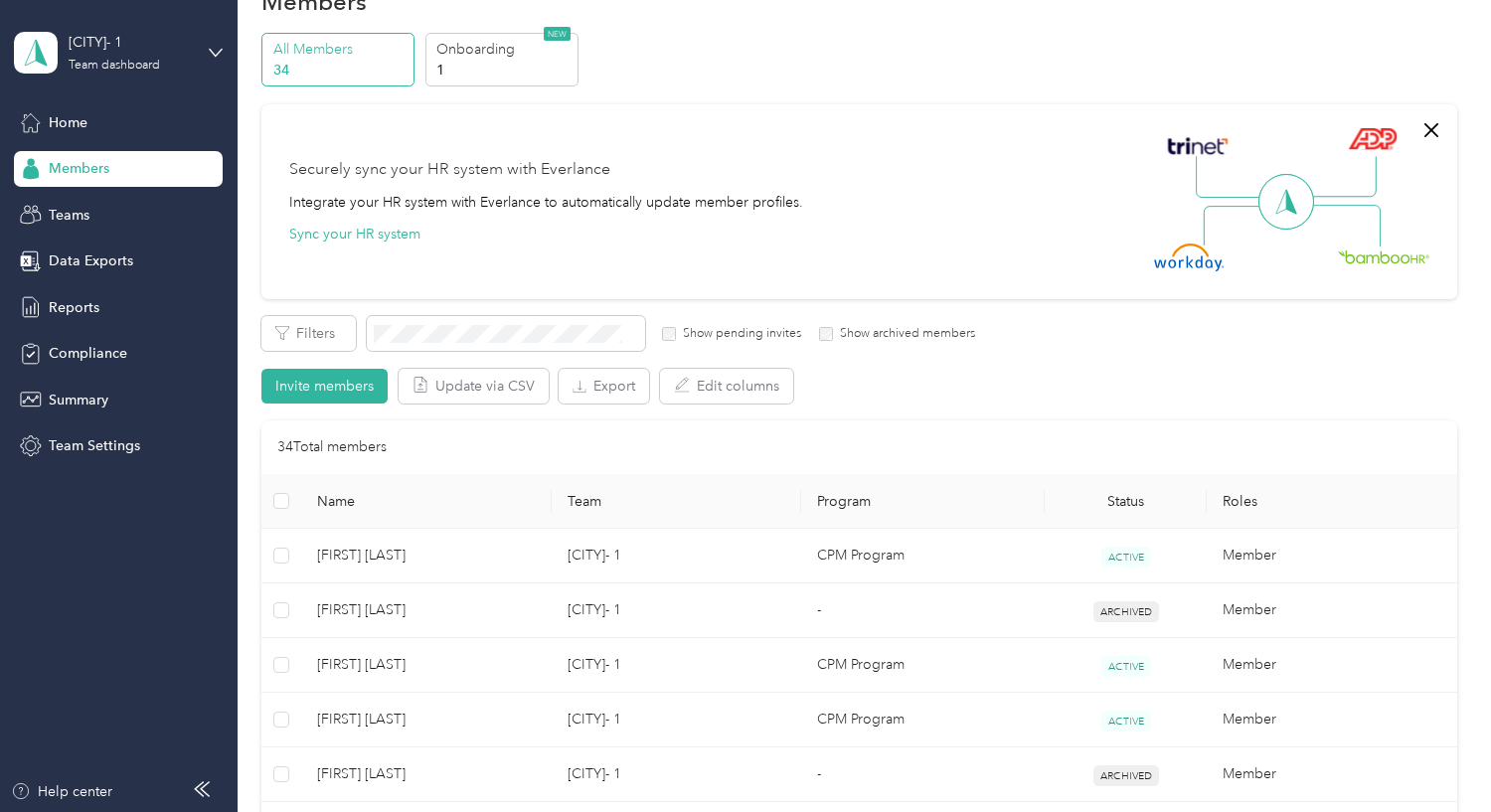 scroll, scrollTop: 0, scrollLeft: 0, axis: both 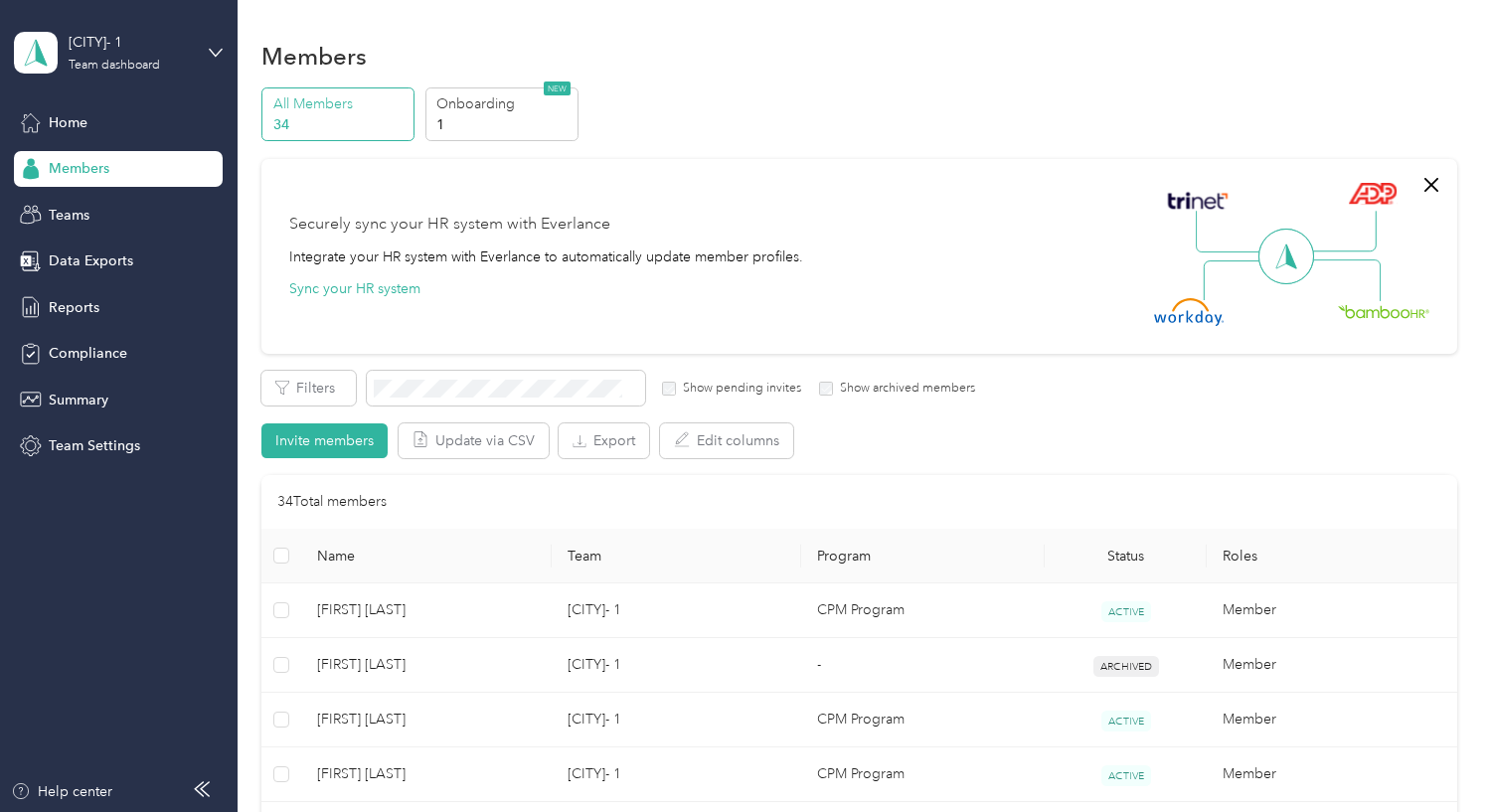 click on "[CITY]- 1 Team dashboard" at bounding box center [118, 53] 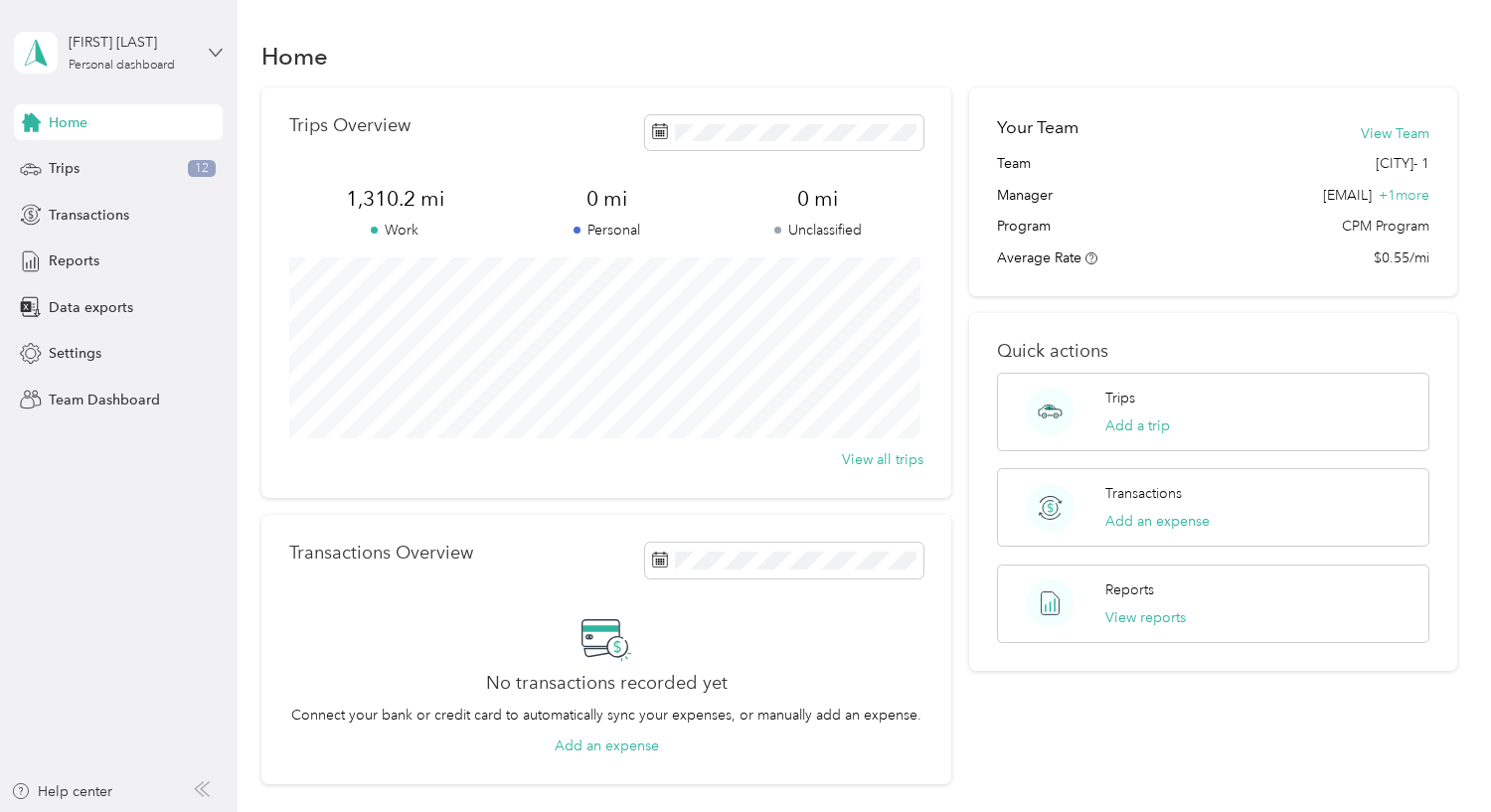 click 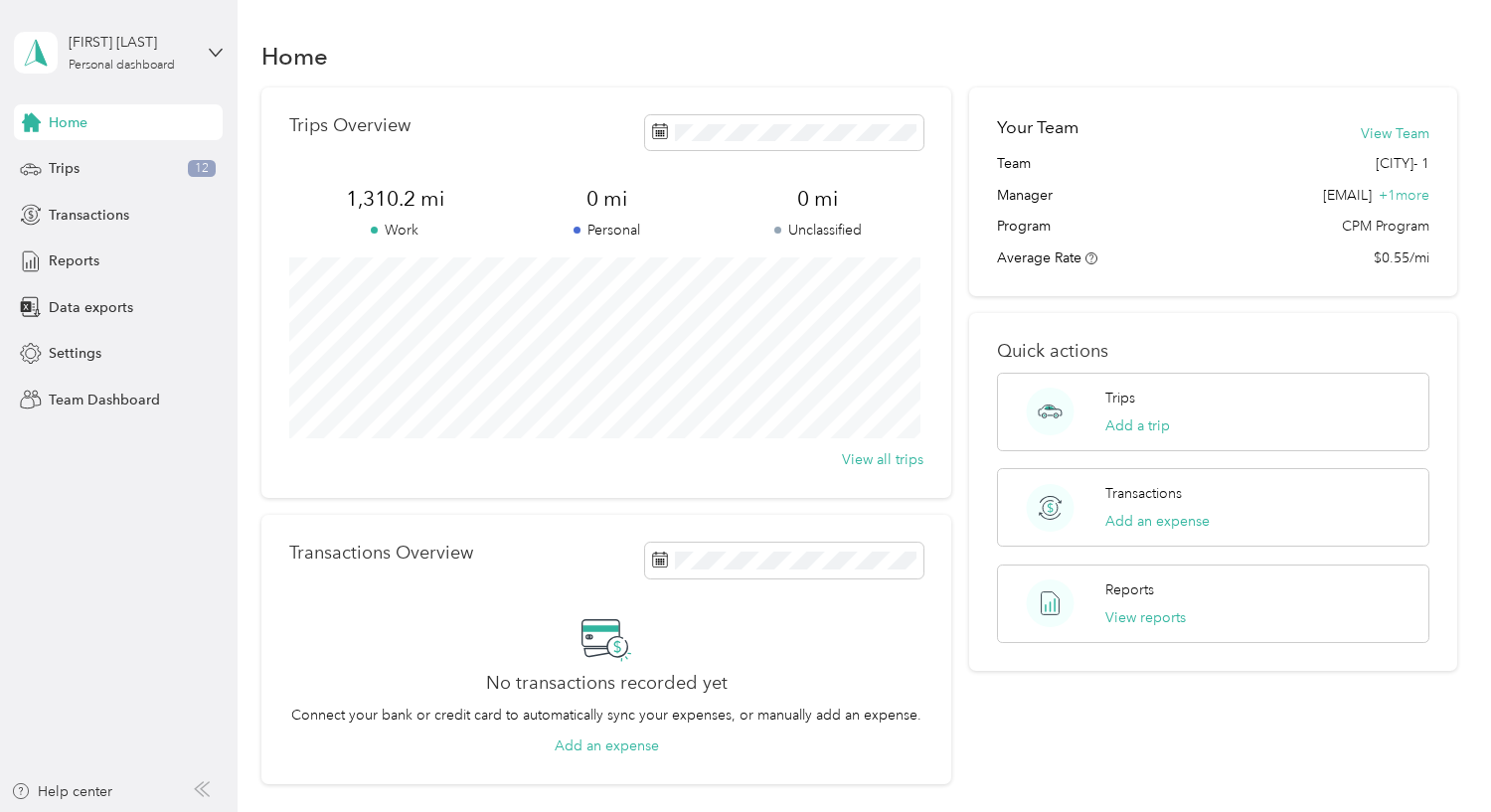 click on "Team dashboard" at bounding box center (165, 163) 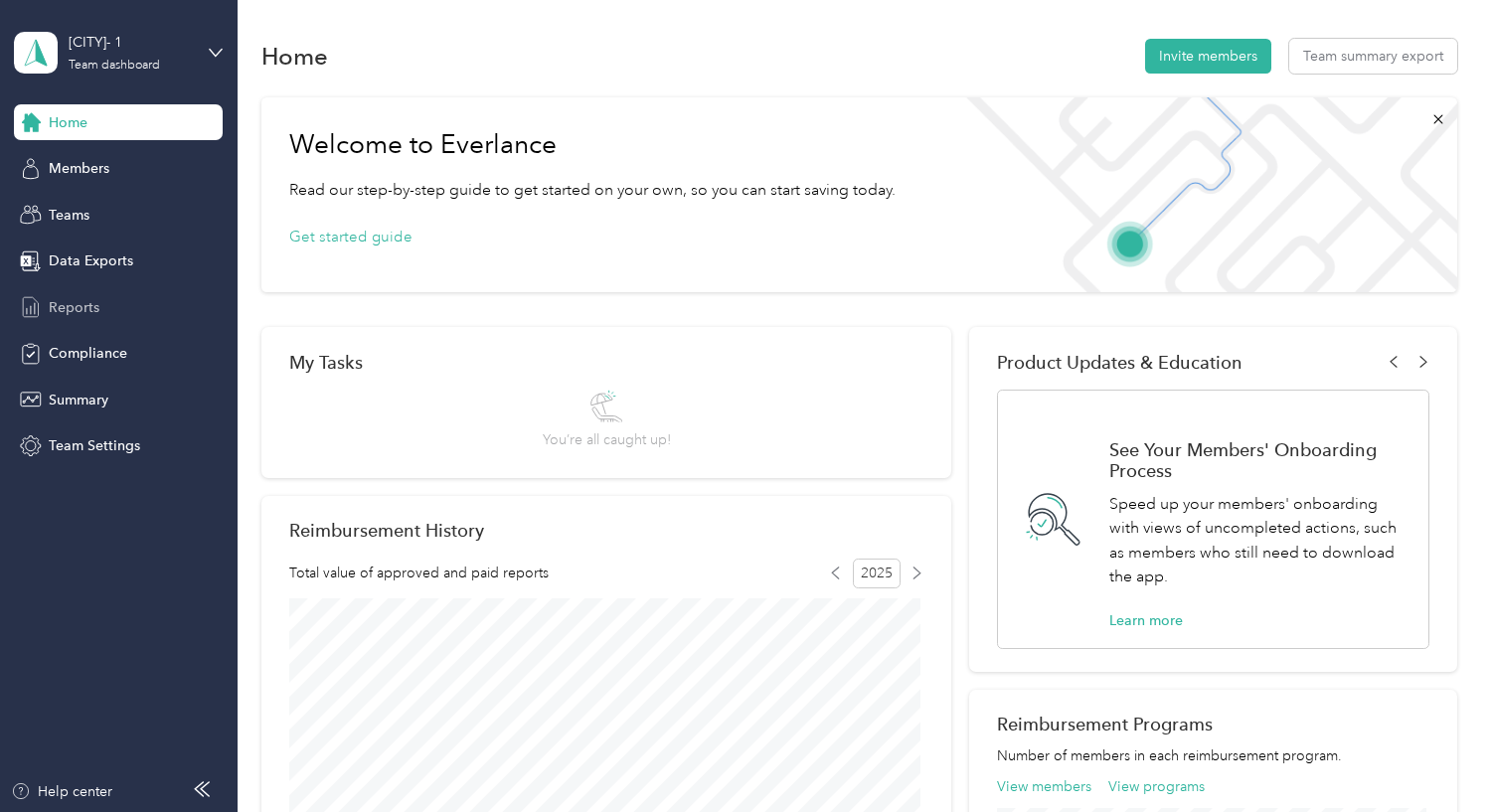 click on "Reports" at bounding box center (74, 307) 